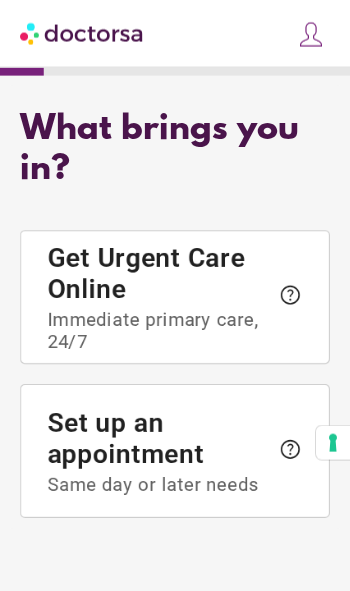 scroll, scrollTop: 0, scrollLeft: 0, axis: both 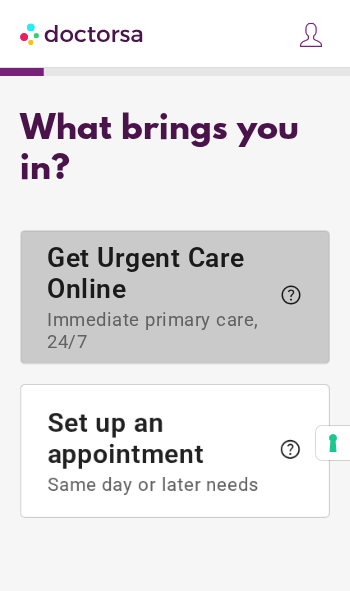 click on "Get Urgent Care Online
Immediate primary care, 24/7" at bounding box center [157, 297] 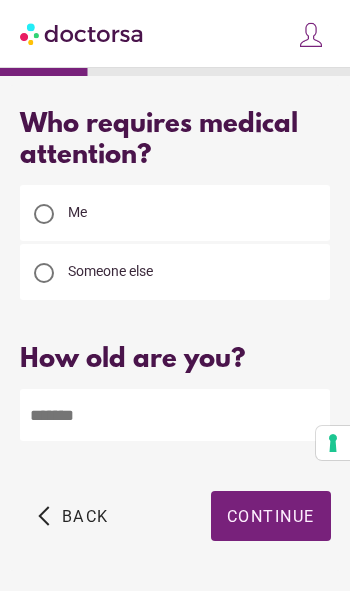 click on "Continue" at bounding box center (271, 516) 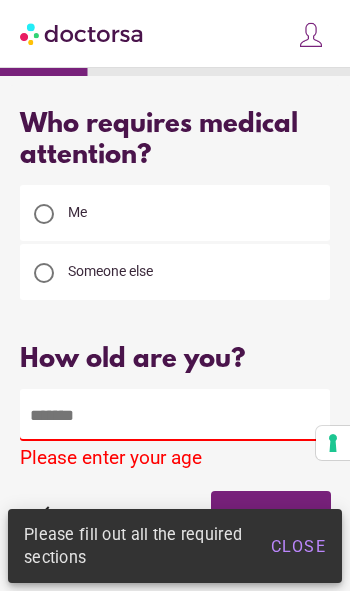 click at bounding box center [175, 415] 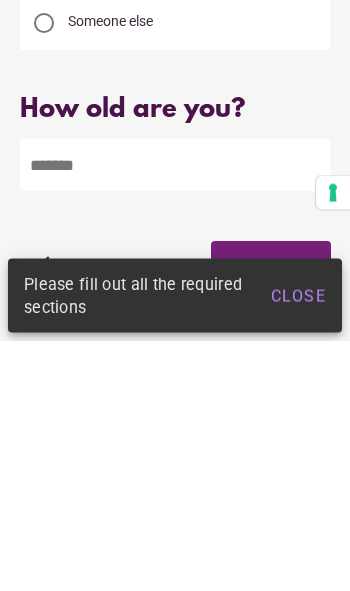 type on "**" 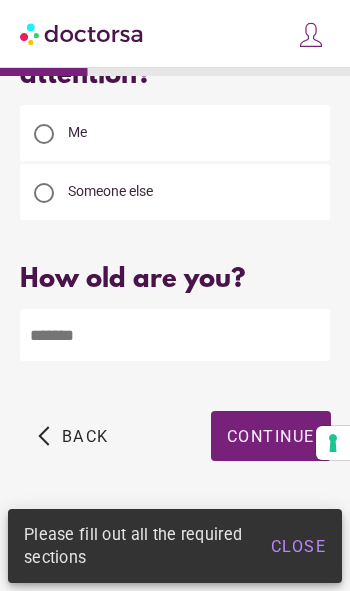 click on "Continue" at bounding box center (271, 436) 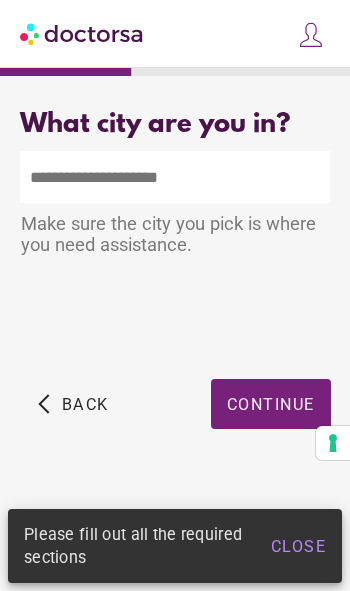 click at bounding box center [175, 177] 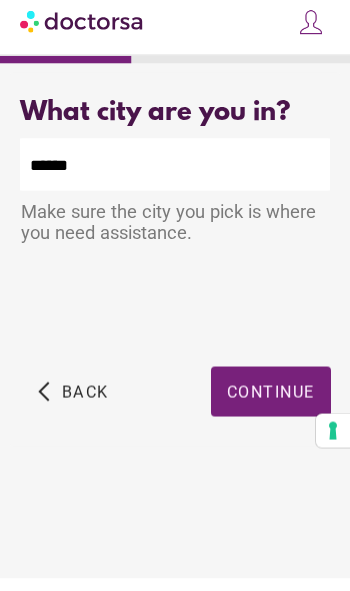 scroll, scrollTop: 12, scrollLeft: 0, axis: vertical 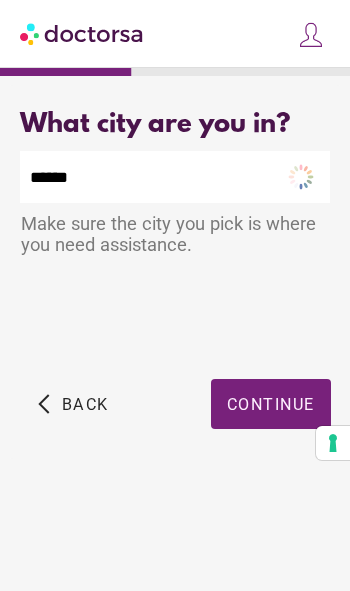 click on "Continue" at bounding box center [271, 404] 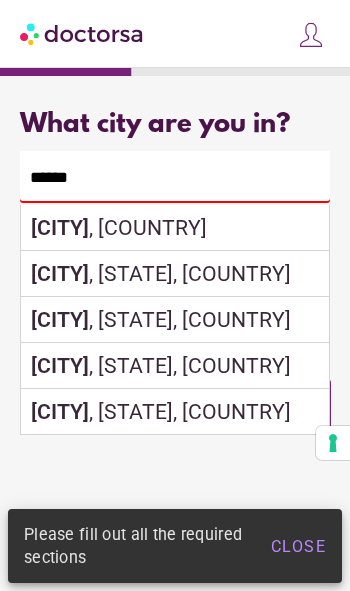 click on "[CITY], [COUNTRY]" at bounding box center (175, 228) 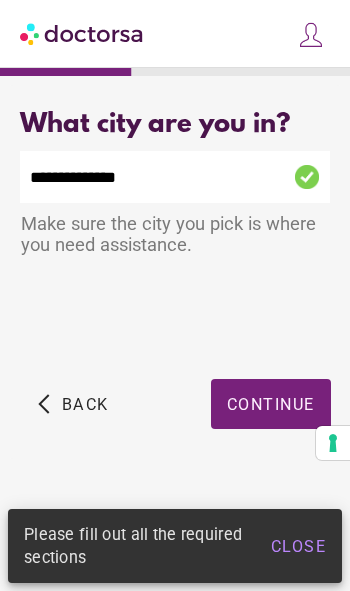 click at bounding box center (271, 404) 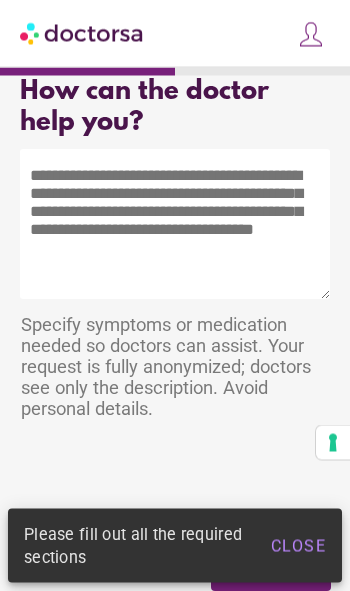 click at bounding box center [175, 225] 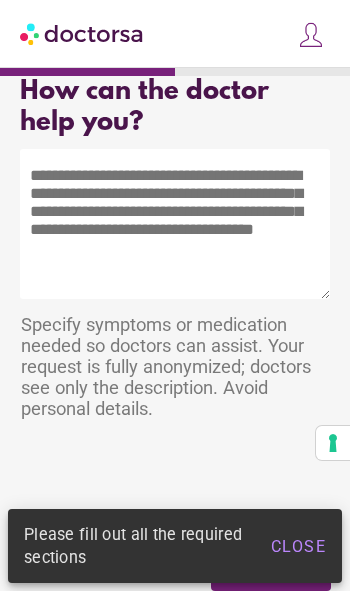 scroll, scrollTop: 32, scrollLeft: 0, axis: vertical 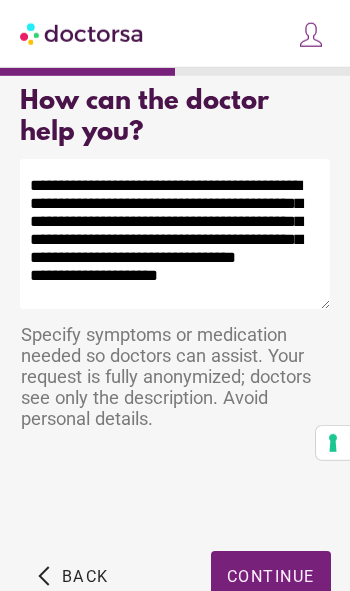 click on "**********" at bounding box center (175, 234) 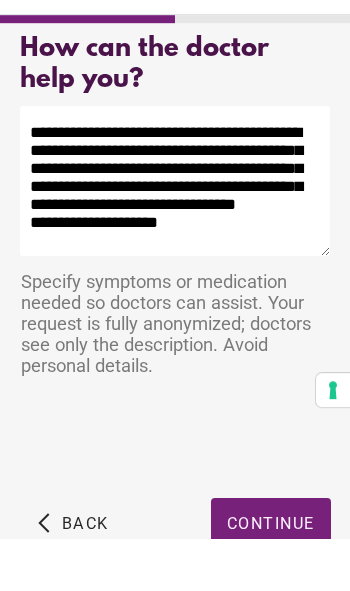 click on "**********" at bounding box center (175, 234) 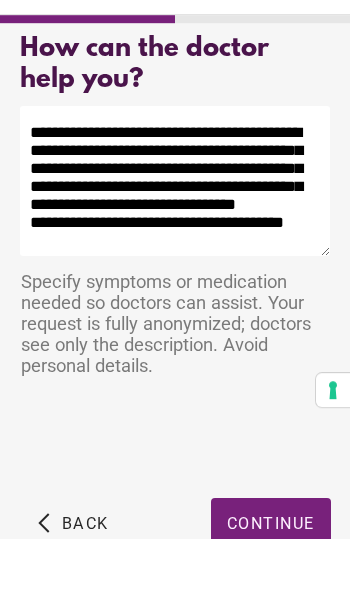 scroll, scrollTop: 52, scrollLeft: 0, axis: vertical 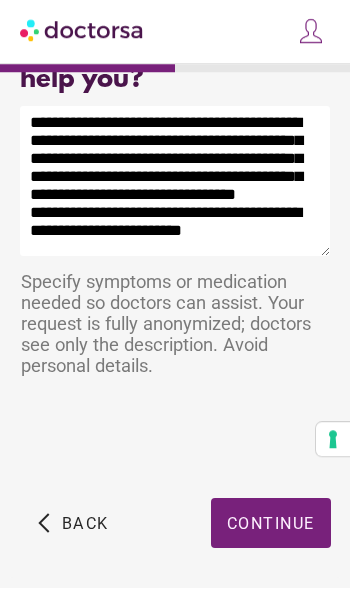 click on "**********" at bounding box center (175, 185) 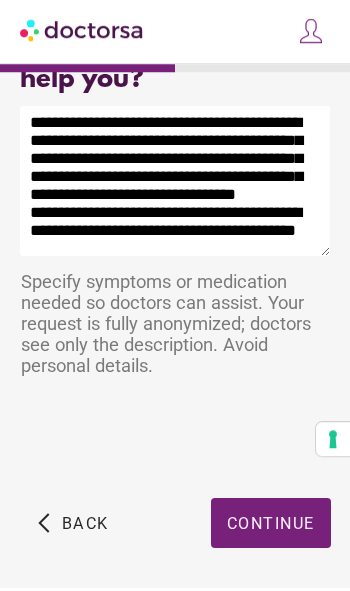 scroll, scrollTop: 56, scrollLeft: 0, axis: vertical 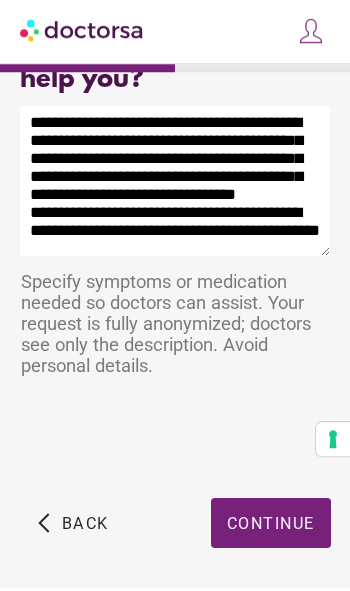 click on "**********" at bounding box center (175, 185) 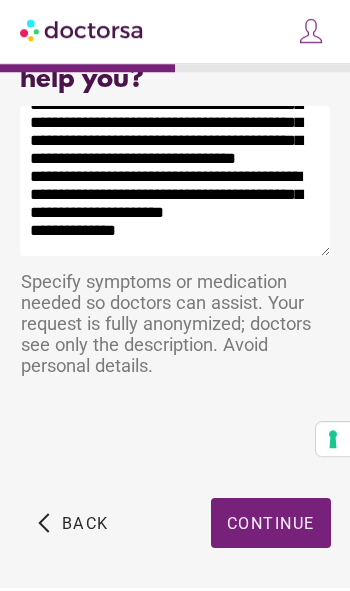 scroll, scrollTop: 115, scrollLeft: 0, axis: vertical 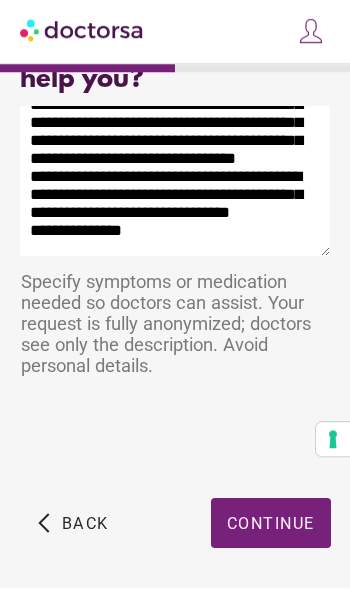 click on "**********" at bounding box center (175, 185) 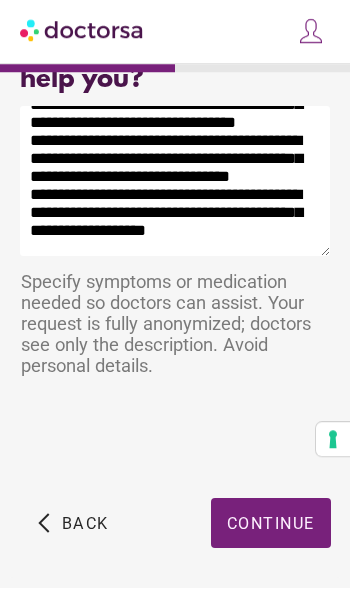 scroll, scrollTop: 178, scrollLeft: 0, axis: vertical 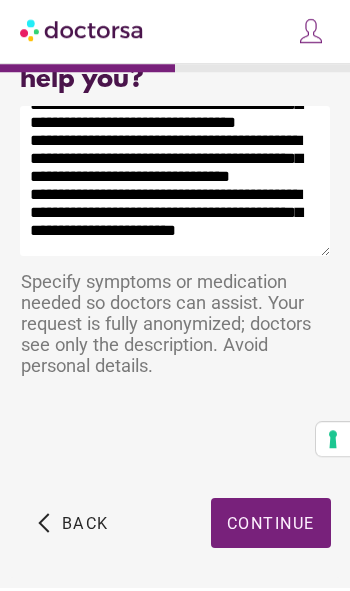type on "**********" 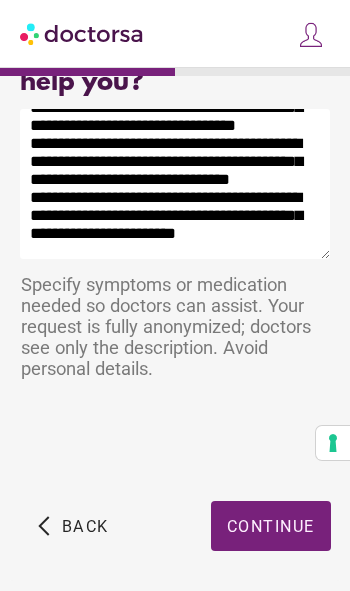 click on "Continue" at bounding box center [271, 526] 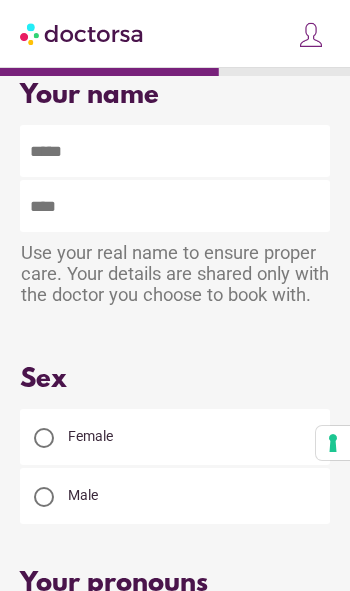 click at bounding box center [175, 151] 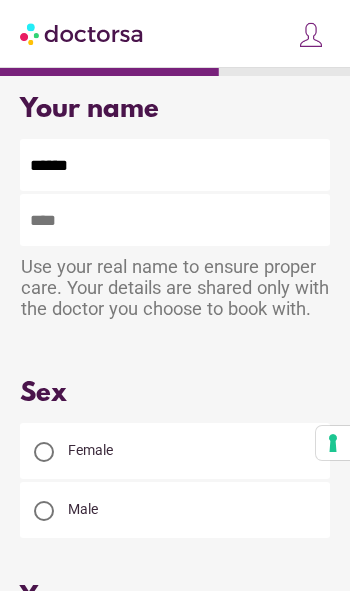 type on "******" 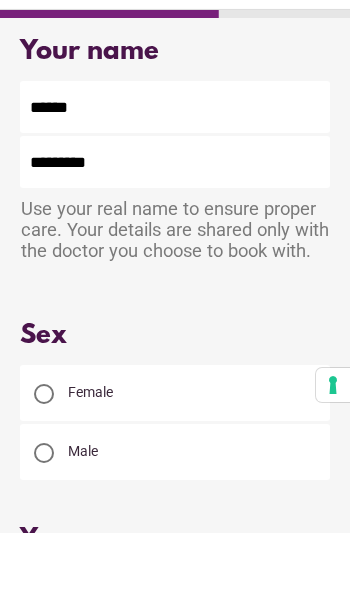 type on "*********" 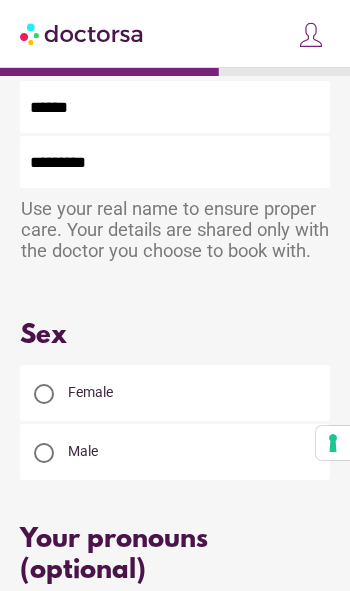 click on "Female" at bounding box center (175, 393) 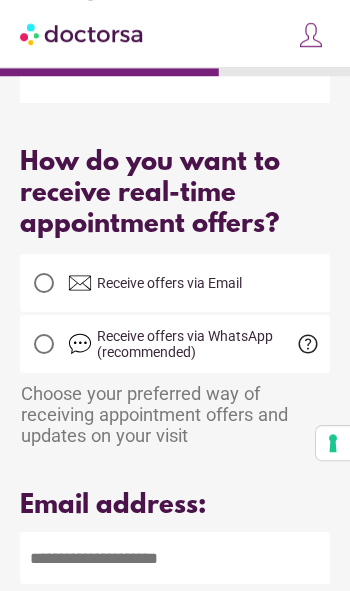 scroll, scrollTop: 649, scrollLeft: 0, axis: vertical 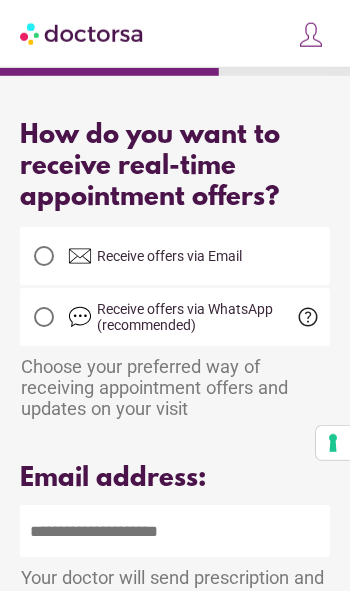 click on "Receive offers via Email" at bounding box center (173, 256) 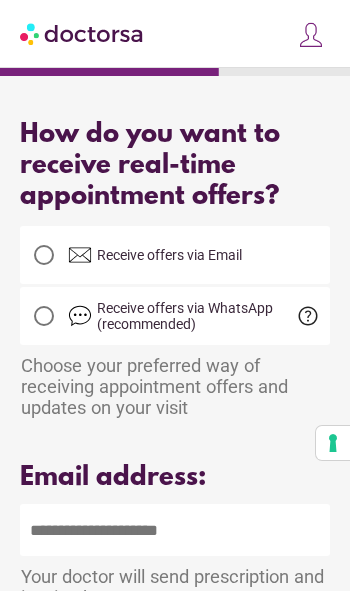click at bounding box center (175, 530) 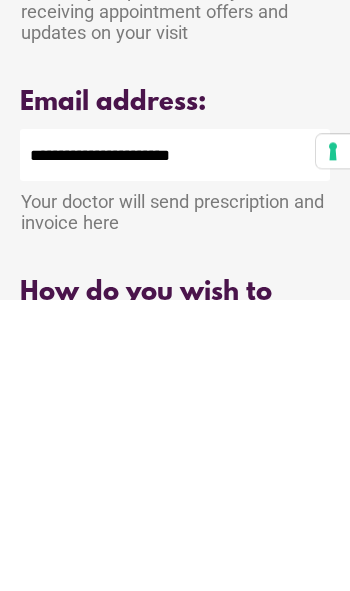 type on "**********" 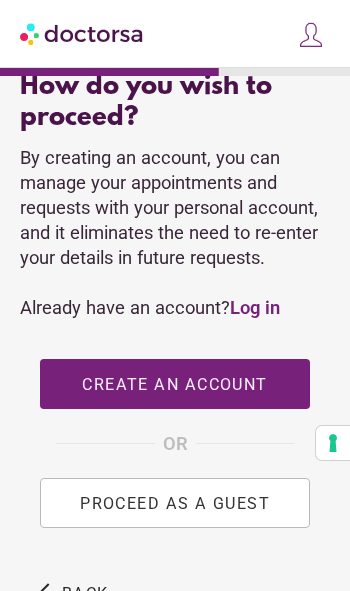 scroll, scrollTop: 1248, scrollLeft: 0, axis: vertical 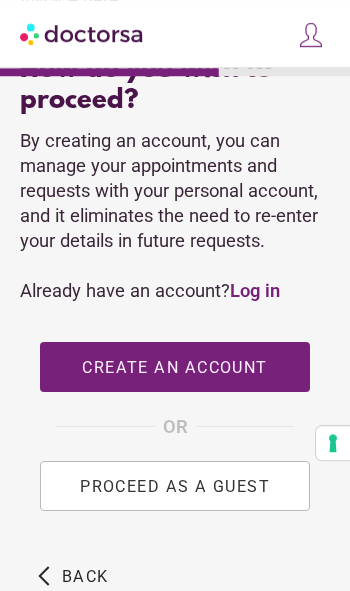 click on "PROCEED AS A GUEST" at bounding box center (175, 486) 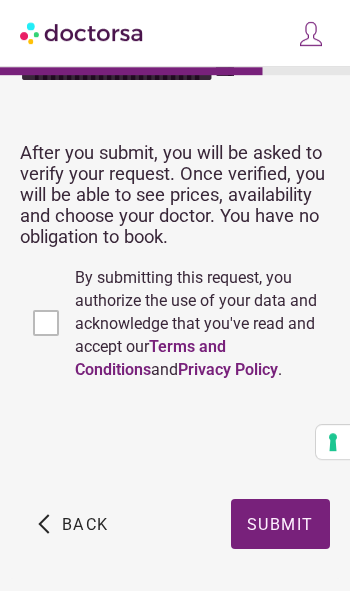 scroll, scrollTop: 1154, scrollLeft: 0, axis: vertical 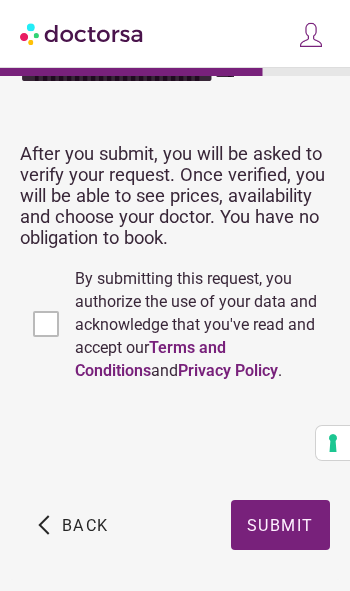click at bounding box center [280, 525] 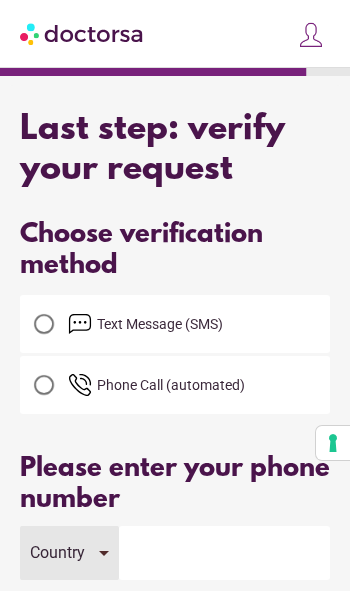 scroll, scrollTop: 0, scrollLeft: 0, axis: both 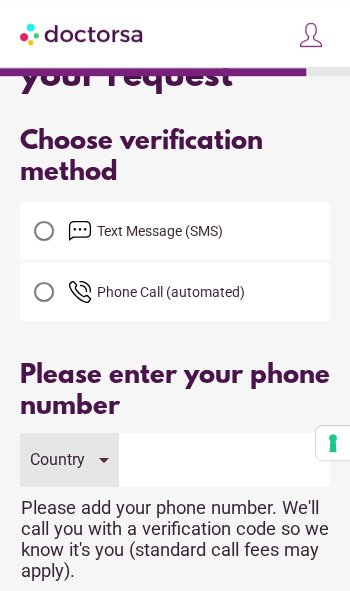 click at bounding box center (44, 231) 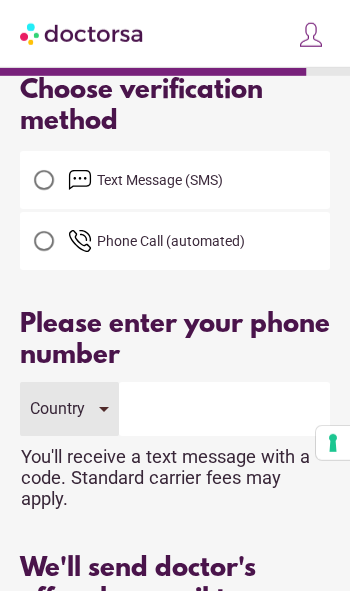 click on "Country" at bounding box center (69, 409) 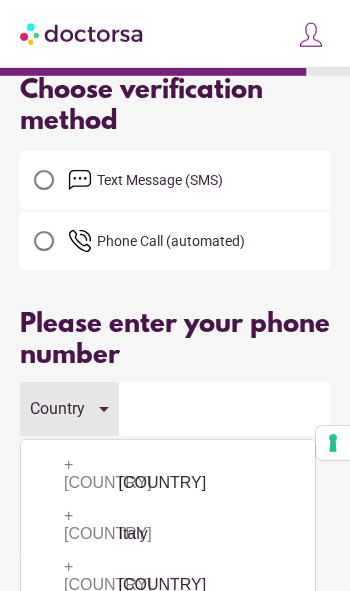 scroll, scrollTop: 145, scrollLeft: 0, axis: vertical 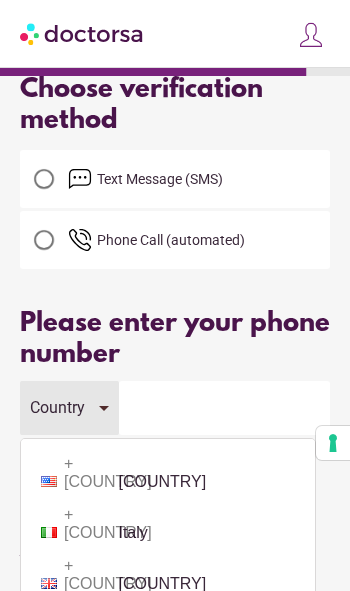 click on "+[COUNTRY] [COUNTRY]" at bounding box center [168, 473] 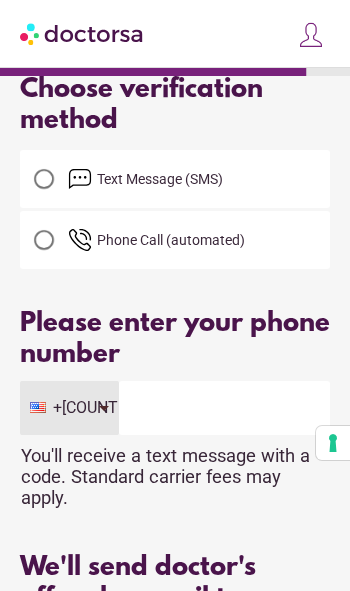 click at bounding box center [224, 408] 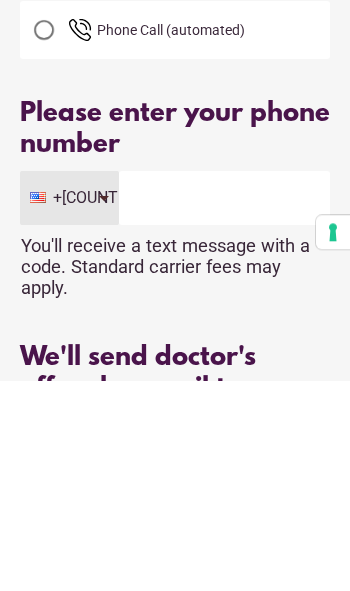 type on "**********" 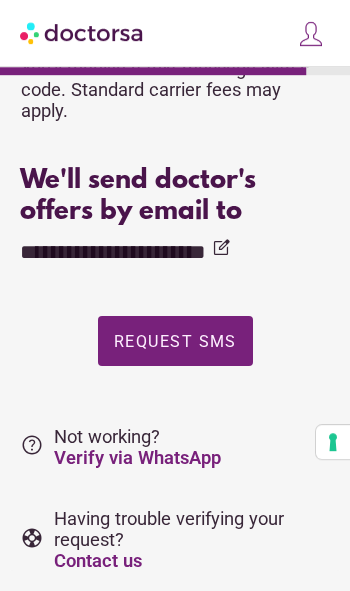scroll, scrollTop: 531, scrollLeft: 0, axis: vertical 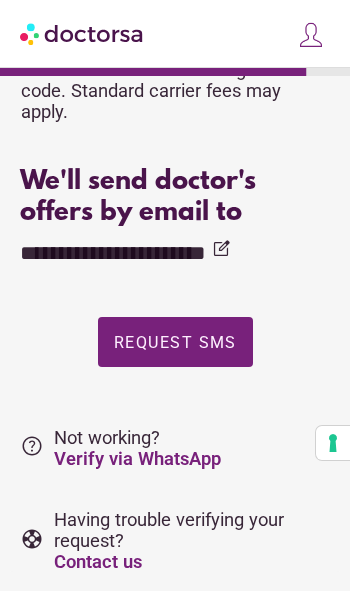 click on "Request SMS" at bounding box center [175, 342] 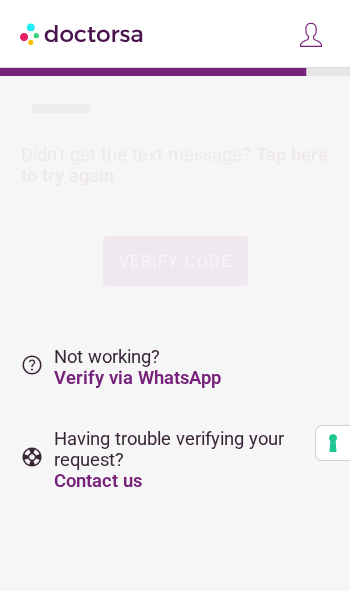 scroll, scrollTop: 29, scrollLeft: 0, axis: vertical 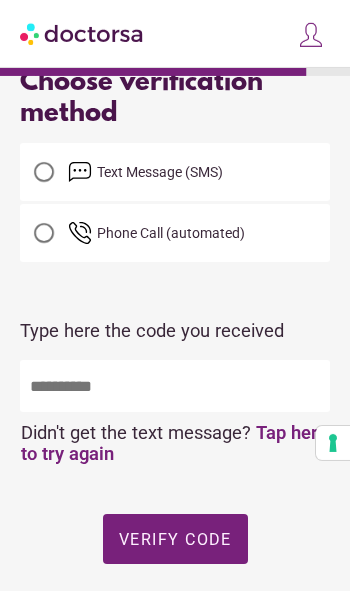 click at bounding box center [175, 386] 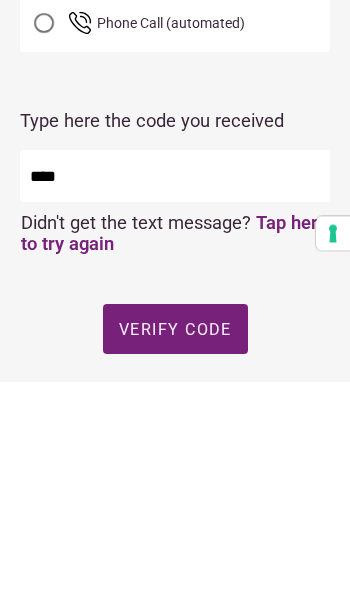 type on "*****" 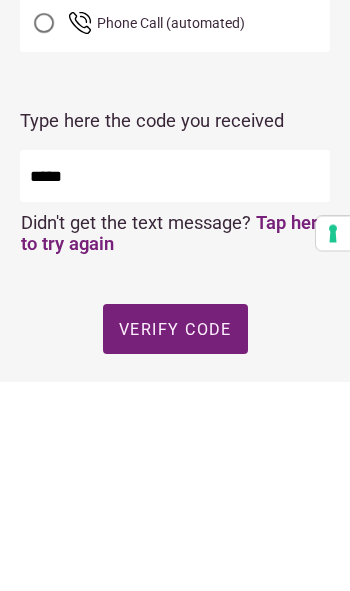 scroll, scrollTop: 350, scrollLeft: 0, axis: vertical 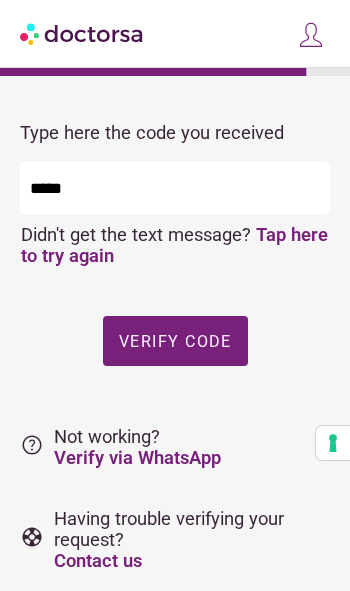click on "Verify code" at bounding box center (175, 340) 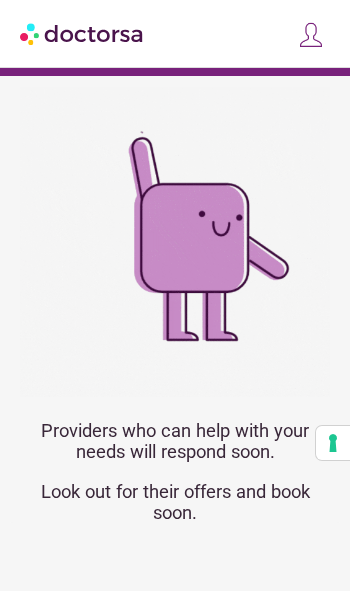 scroll, scrollTop: 29, scrollLeft: 0, axis: vertical 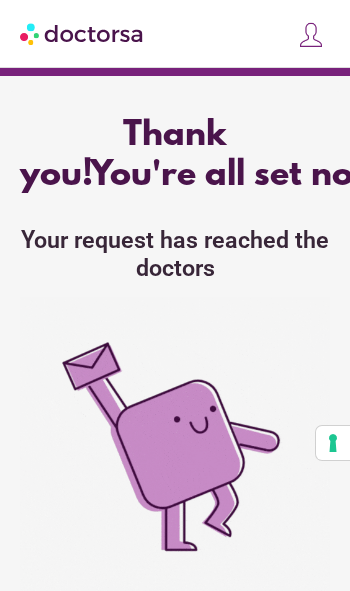 click at bounding box center (175, 452) 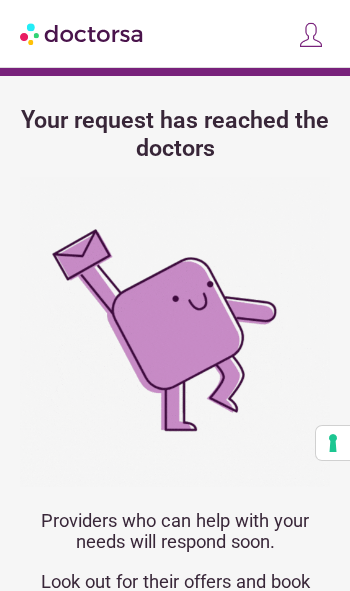 scroll, scrollTop: 0, scrollLeft: 0, axis: both 